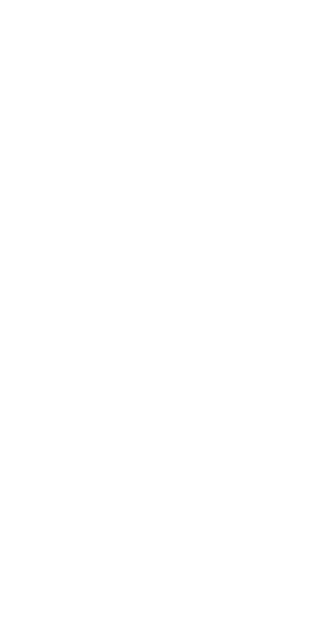 scroll, scrollTop: 0, scrollLeft: 0, axis: both 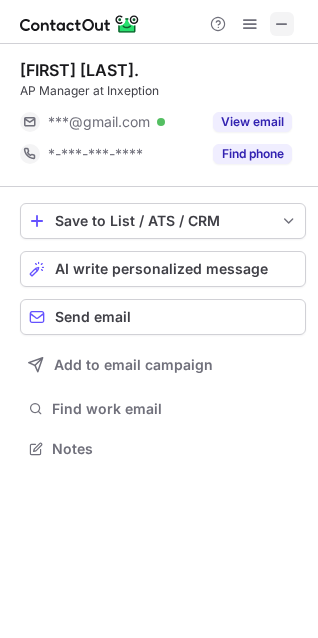 click at bounding box center (282, 24) 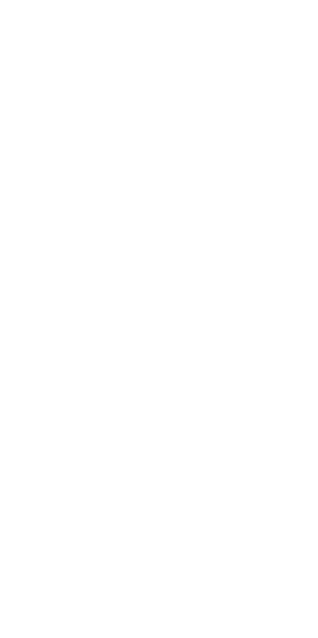 scroll, scrollTop: 0, scrollLeft: 0, axis: both 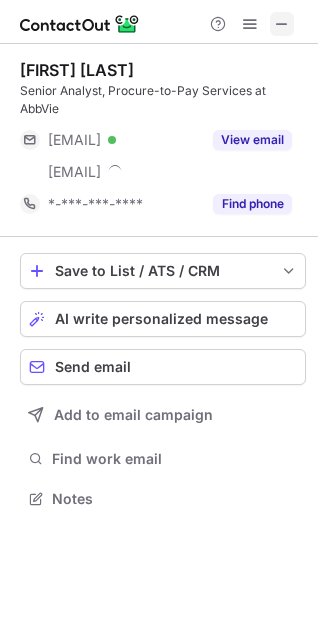 click at bounding box center (282, 24) 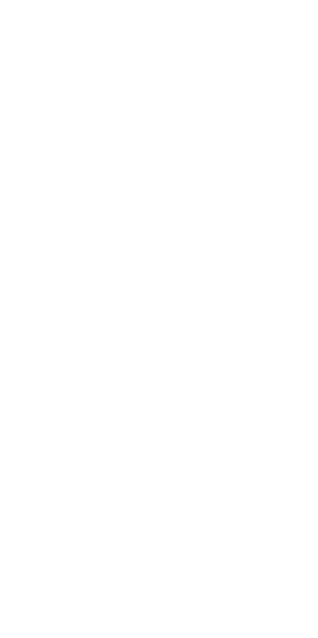 scroll, scrollTop: 0, scrollLeft: 0, axis: both 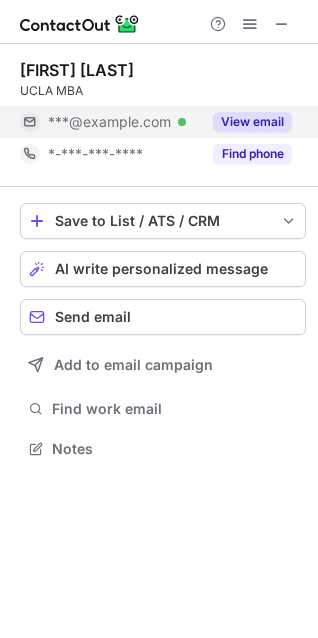 click on "View email" at bounding box center [252, 122] 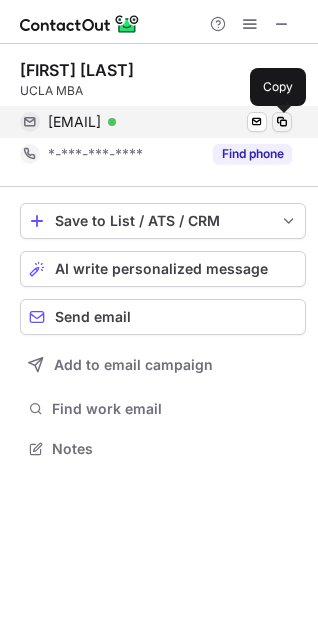 click at bounding box center (282, 122) 